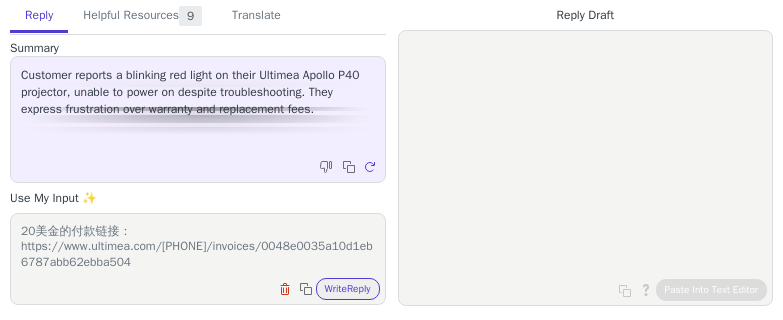 click on "20美金的付款链接：https://www.ultimea.com/[PHONE]/invoices/0048e0035a10d1eb6787abb62ebba504" at bounding box center (198, 246) 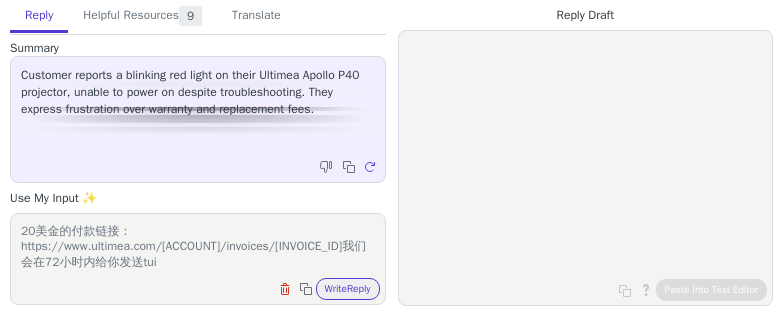 scroll, scrollTop: 16, scrollLeft: 0, axis: vertical 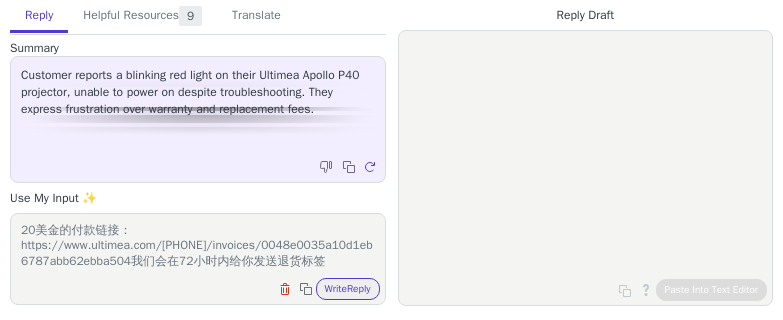 click on "20美金的付款链接：https://www.ultimea.com/[PHONE]/invoices/0048e0035a10d1eb6787abb62ebba504我们会在72小时内给你发送退货标签" at bounding box center (198, 246) 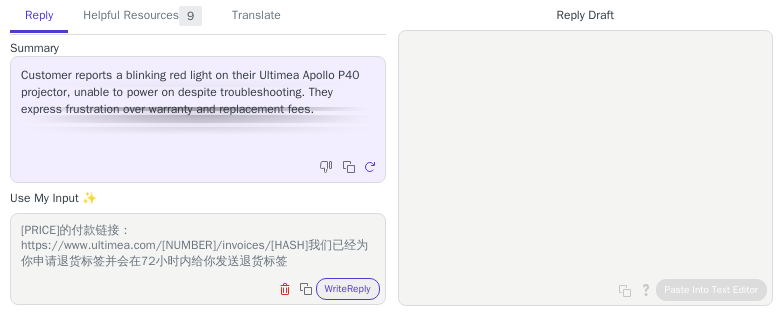 click on "[PRICE]的付款链接：https://www.ultimea.com/[NUMBER]/invoices/[HASH]我们已经为你申请退货标签并会在72小时内给你发送退货标签" at bounding box center (198, 246) 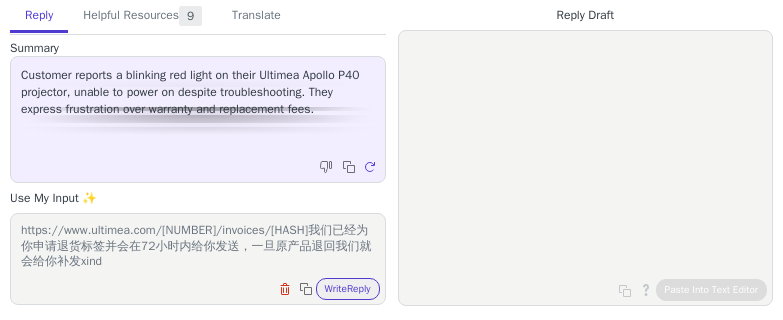 scroll, scrollTop: 32, scrollLeft: 0, axis: vertical 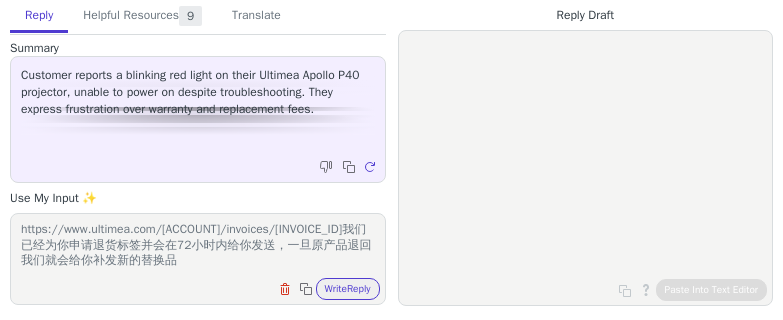 click on "20美金的付款链接：https://www.ultimea.com/[ACCOUNT]/invoices/[INVOICE_ID]我们已经为你申请退货标签并会在72小时内给你发送，一旦原产品退回我们就会给你补发新的替换品" at bounding box center [198, 246] 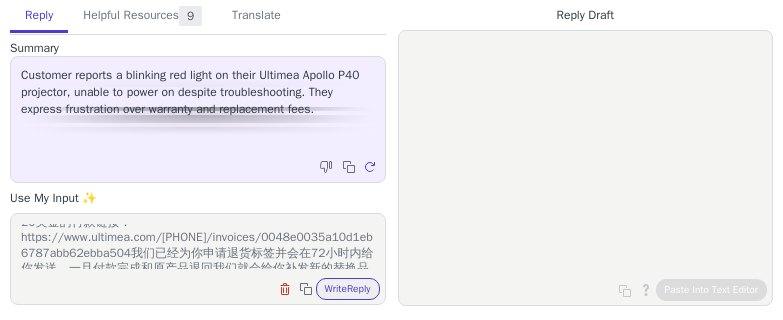 scroll, scrollTop: 0, scrollLeft: 0, axis: both 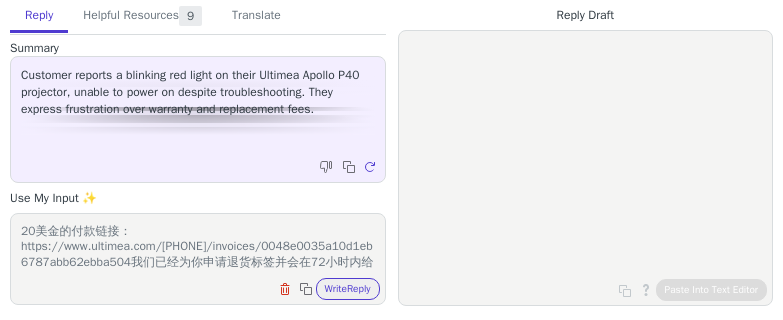 click on "20美金的付款链接：https://www.ultimea.com/[PHONE]/invoices/0048e0035a10d1eb6787abb62ebba504我们已经为你申请退货标签并会在72小时内给你发送，一旦付款完成和原产品退回我们就会给你补发新的替换品" at bounding box center [198, 246] 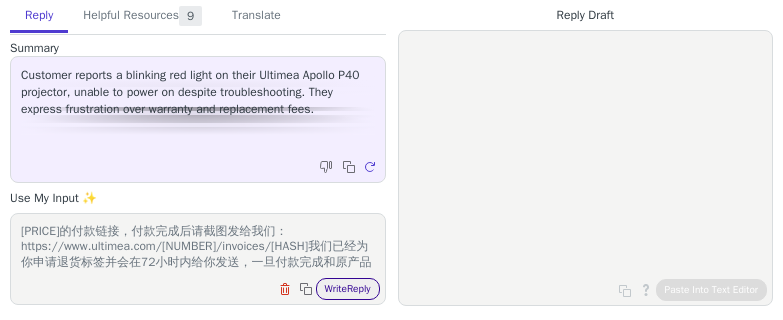 type on "[PRICE]的付款链接，付款完成后请截图发给我们：https://www.ultimea.com/[NUMBER]/invoices/[HASH]我们已经为你申请退货标签并会在72小时内给你发送，一旦付款完成和原产品退回我们就会给你补发新的替换品" 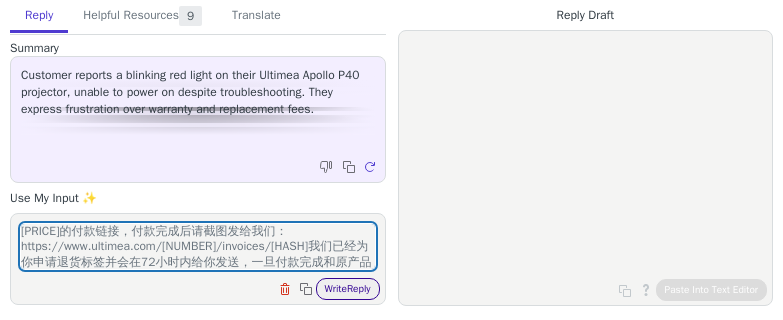 click on "Write  Reply" at bounding box center (348, 289) 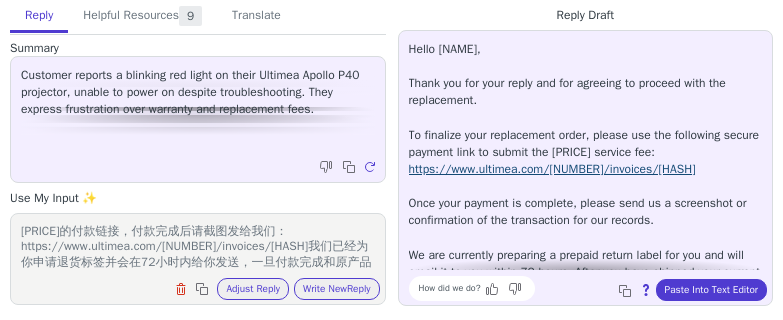 scroll, scrollTop: 289, scrollLeft: 0, axis: vertical 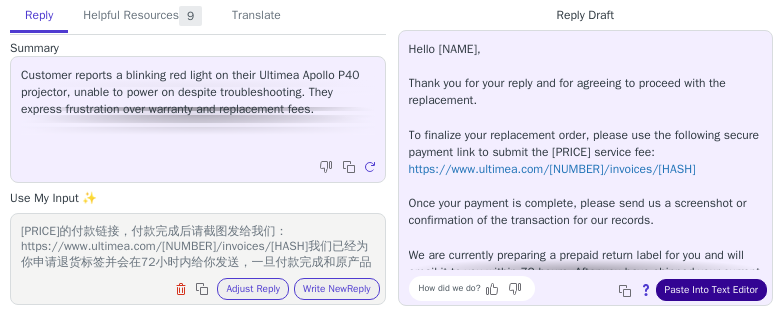click on "Paste Into Text Editor" at bounding box center (711, 290) 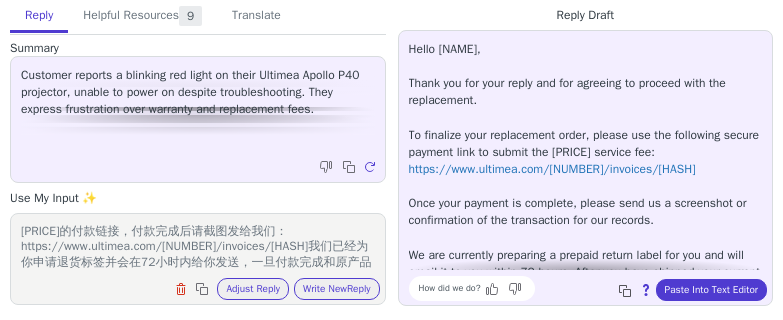 click at bounding box center [625, 291] 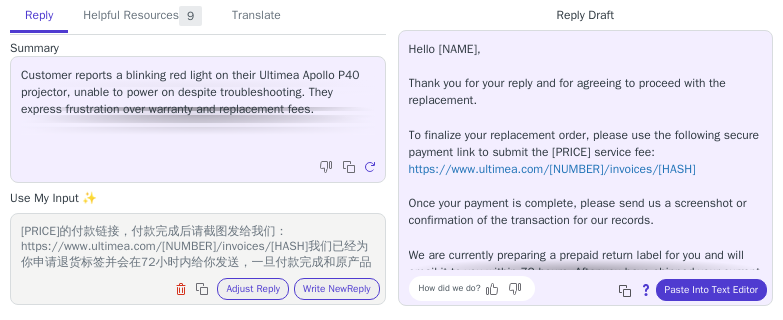 click at bounding box center (627, 293) 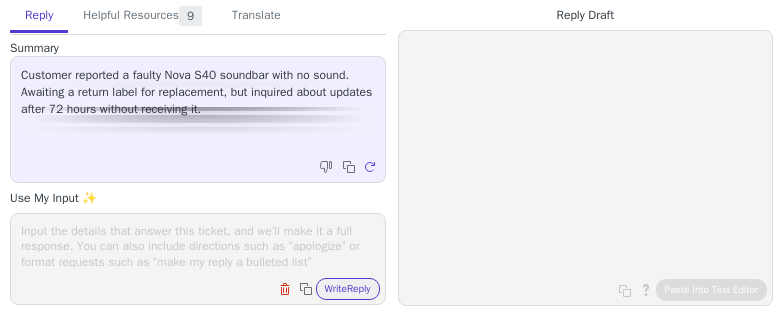 scroll, scrollTop: 0, scrollLeft: 0, axis: both 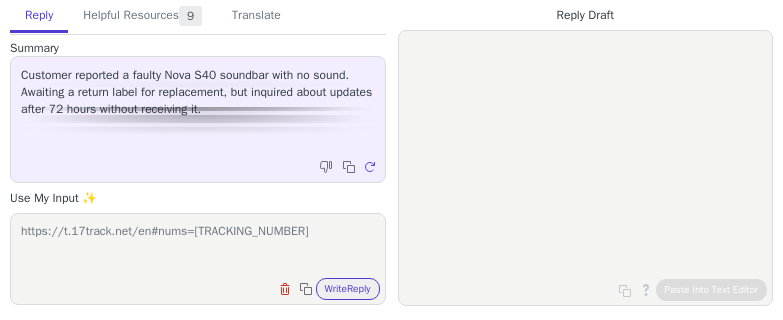 click on "https://t.17track.net/en#nums=[TRACKING_NUMBER]" at bounding box center [198, 246] 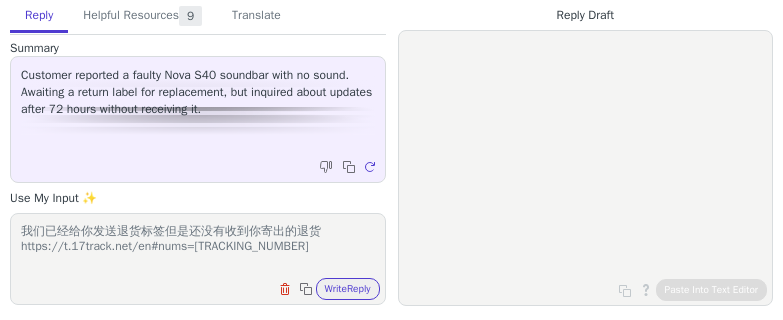 click on "我们已经给你发送退货标签但是还没有收到你寄出的退货https://t.17track.net/en#nums=[TRACKING_NUMBER]" at bounding box center (198, 246) 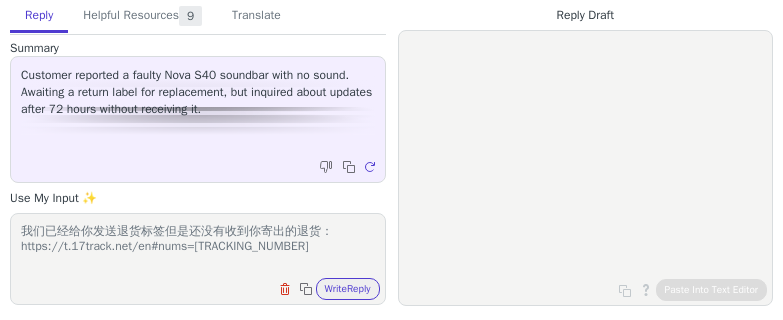 click on "我们已经给你发送退货标签但是还没有收到你寄出的退货：https://t.17track.net/en#nums=[TRACKING_NUMBER]" at bounding box center [198, 246] 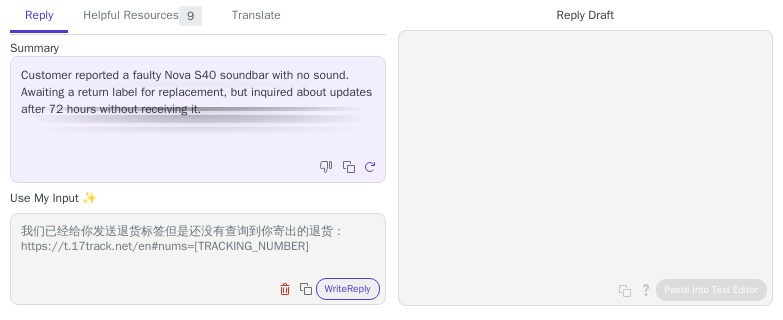 click on "我们已经给你发送退货标签但是还没有查询到你寄出的退货：https://t.17track.net/en#nums=[TRACKING_NUMBER]" at bounding box center (198, 246) 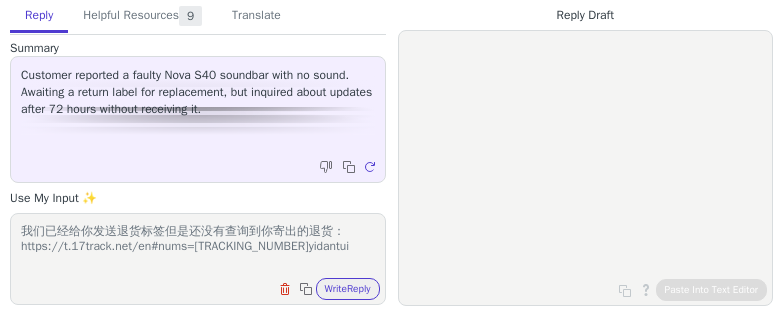 scroll, scrollTop: 0, scrollLeft: 0, axis: both 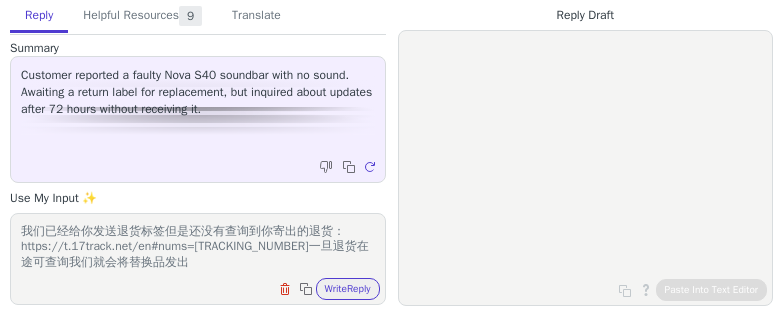 click on "我们已经给你发送退货标签但是还没有查询到你寄出的退货：https://t.17track.net/en#nums=[TRACKING_NUMBER]一旦退货在途可查询我们就会将替换品发出" at bounding box center [198, 246] 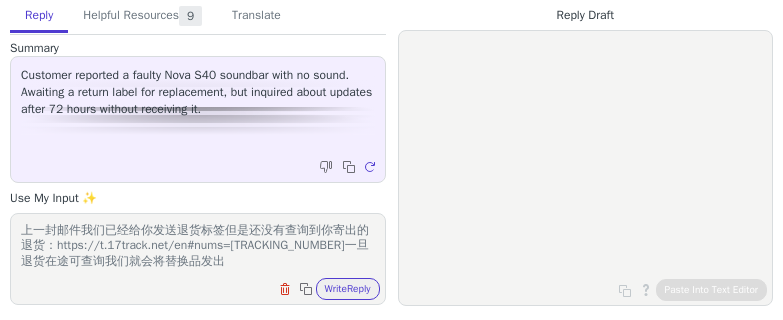 scroll, scrollTop: 16, scrollLeft: 0, axis: vertical 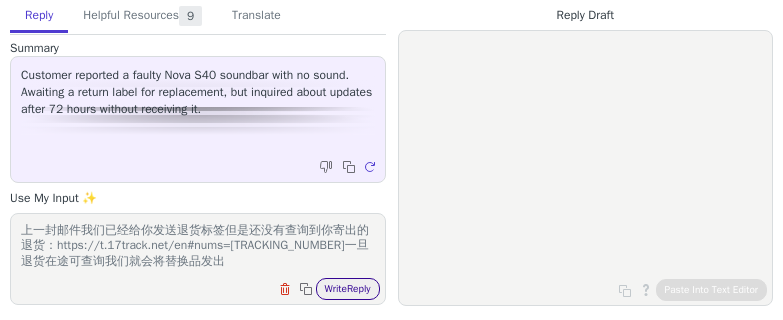type on "上一封邮件我们已经给你发送退货标签但是还没有查询到你寄出的退货：https://t.17track.net/en#nums=[TRACKING_NUMBER]一旦退货在途可查询我们就会将替换品发出" 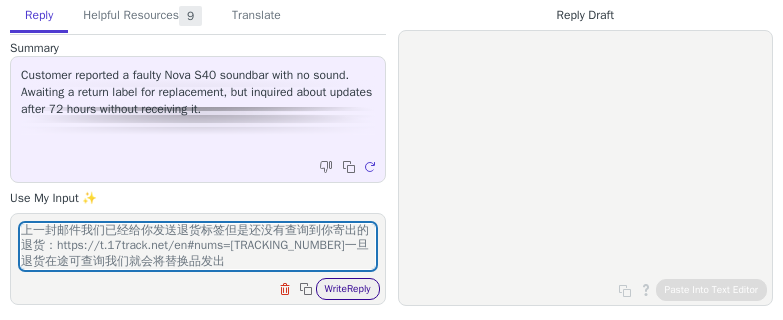 click on "Write  Reply" at bounding box center (348, 289) 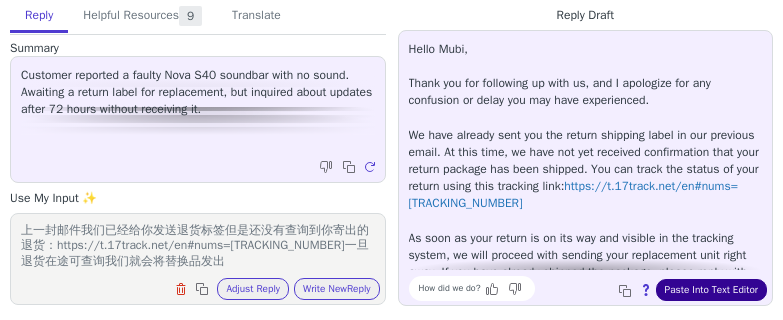 click on "Paste Into Text Editor" at bounding box center [711, 290] 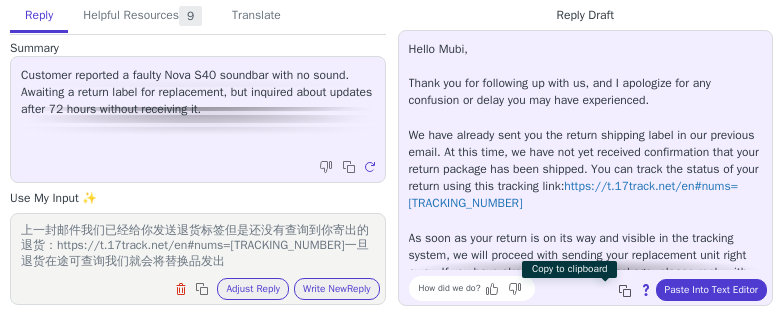 click at bounding box center [627, 293] 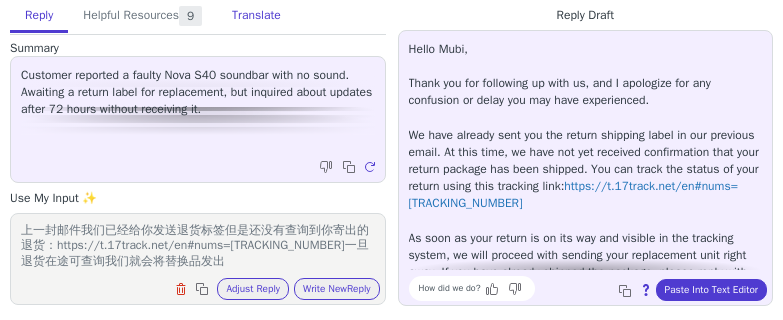 click on "Translate" at bounding box center (256, 16) 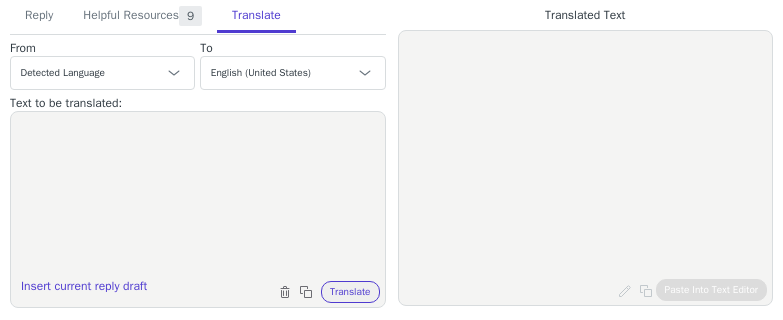 click at bounding box center (198, 197) 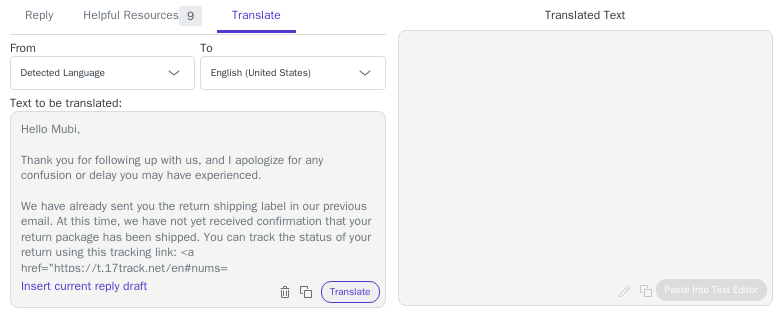 scroll, scrollTop: 219, scrollLeft: 0, axis: vertical 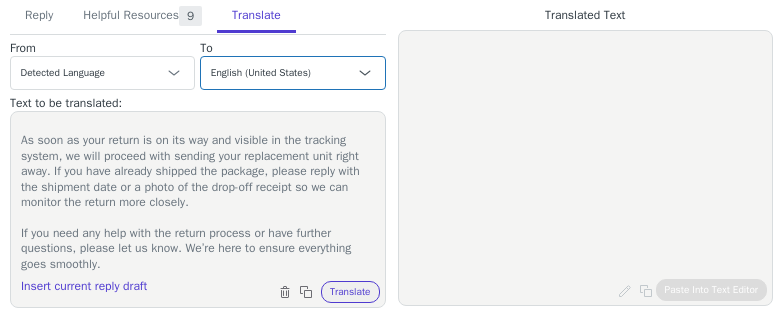 type on "Hello Mubi,
Thank you for following up with us, and I apologize for any confusion or delay you may have experienced.
We have already sent you the return shipping label in our previous email. At this time, we have not yet received confirmation that your return package has been shipped. You can track the status of your return using this tracking link: <a href="https://t.17track.net/en#nums=[TRACKING_NUMBER]">https://t.17track.net/en#nums=[TRACKING_NUMBER]</a>
As soon as your return is on its way and visible in the tracking system, we will proceed with sending your replacement unit right away. If you have already shipped the package, please reply with the shipment date or a photo of the drop-off receipt so we can monitor the return more closely.
If you need any help with the return process or have further questions, please let us know. We’re here to ensure everything goes smoothly." 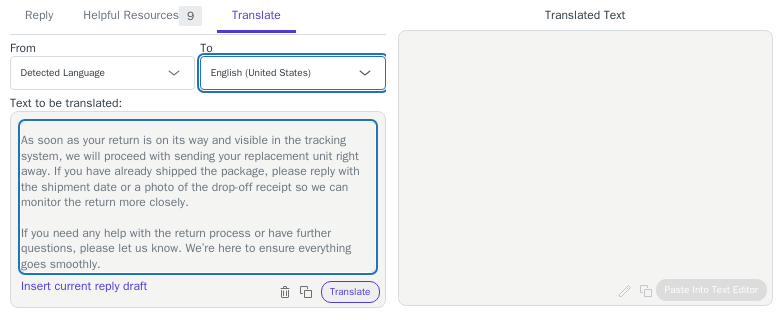 click on "Czech English (United States) Danish Dutch - Nederlands French - français French (Canada) German - Deutsch Italian - italiano Japanese - 日本語 Korean Norwegian Polish Portuguese Portuguese (Brazil) Slovak Spanish - español Swedish English (United Kingdom) Spanish (Spain) - español (España) Chinese (Simplified) - 中文（简体）" at bounding box center [292, 73] 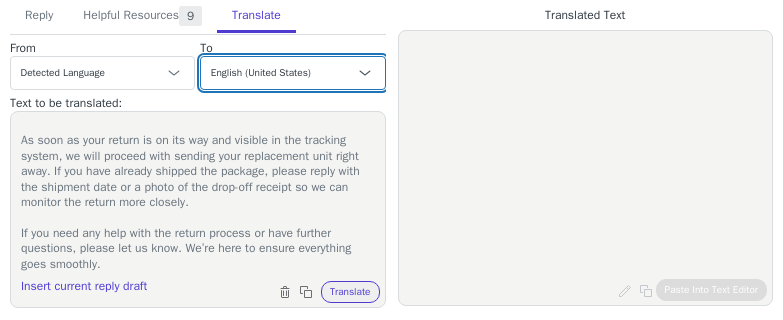 select on "zh-cn" 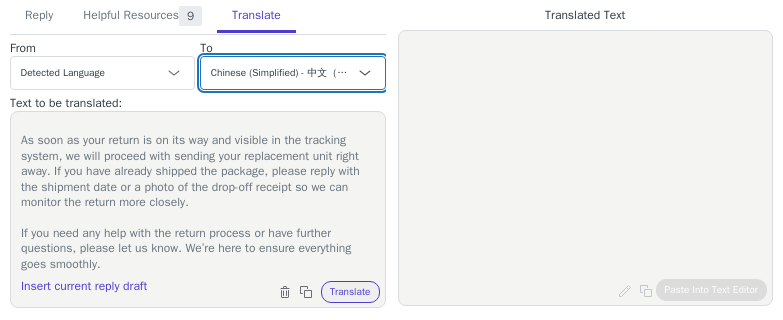 click on "Czech English (United States) Danish Dutch - Nederlands French - français French (Canada) German - Deutsch Italian - italiano Japanese - 日本語 Korean Norwegian Polish Portuguese Portuguese (Brazil) Slovak Spanish - español Swedish English (United Kingdom) Spanish (Spain) - español (España) Chinese (Simplified) - 中文（简体）" at bounding box center [292, 73] 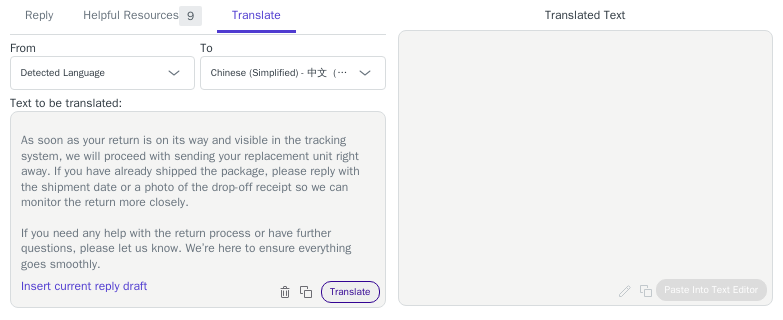 click on "Translate" at bounding box center [350, 292] 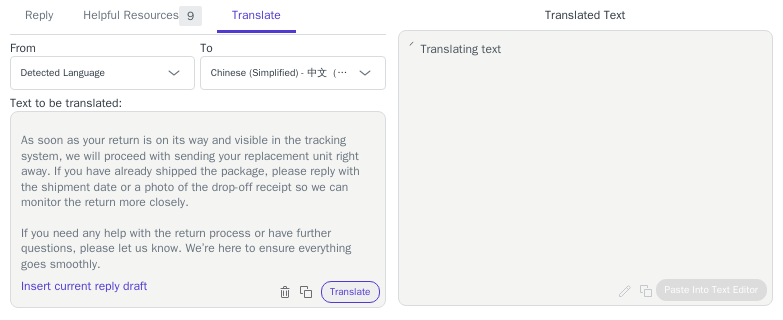 scroll, scrollTop: 65, scrollLeft: 0, axis: vertical 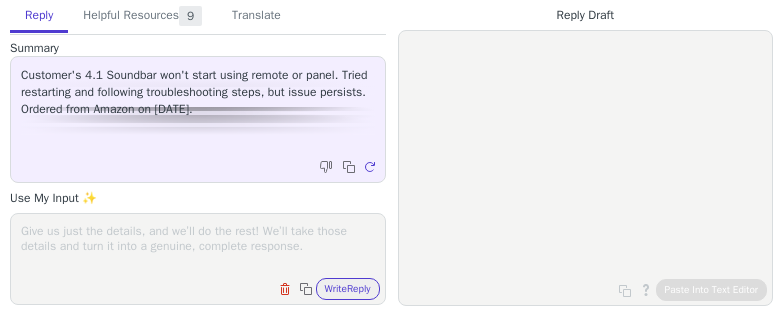 click at bounding box center [198, 246] 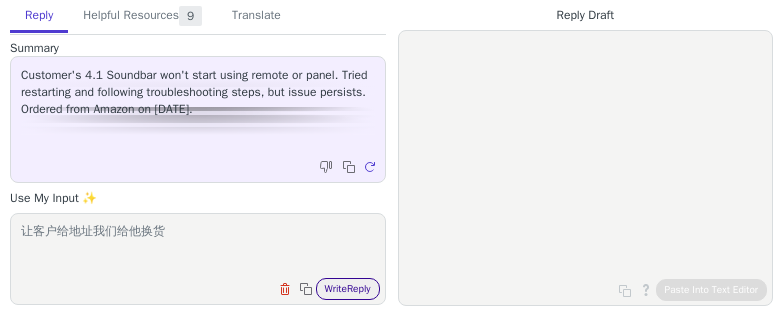 type on "让客户给地址我们给他换货" 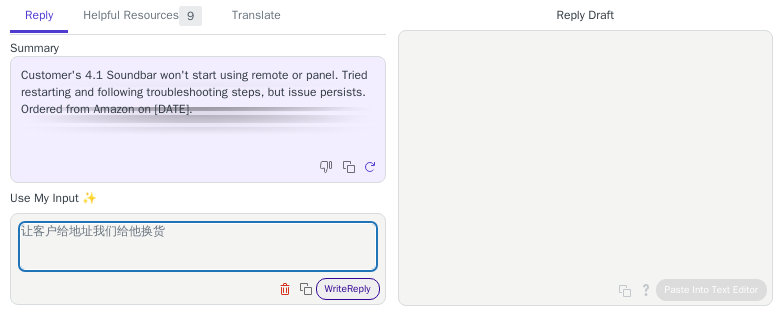 click on "Write  Reply" at bounding box center [348, 289] 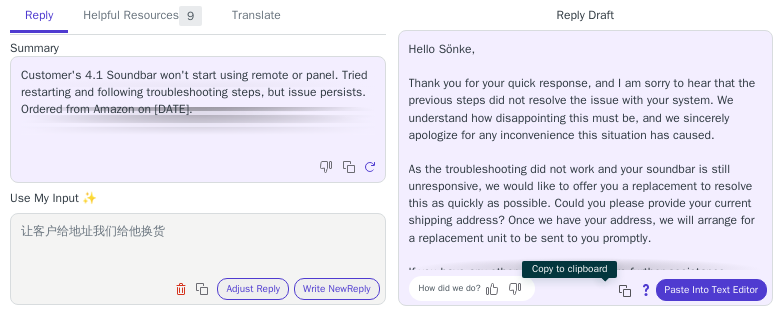 click at bounding box center [625, 291] 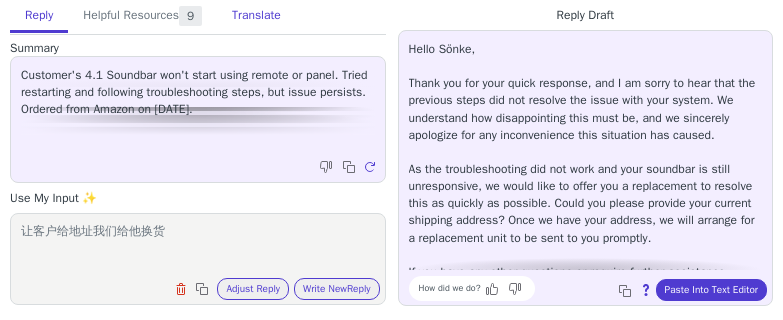 click on "Translate" at bounding box center (256, 16) 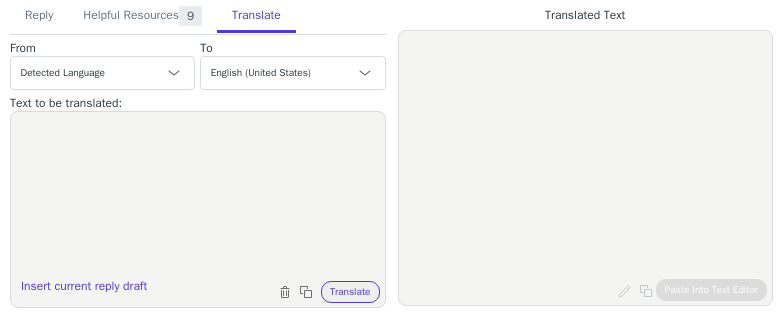 click at bounding box center [198, 197] 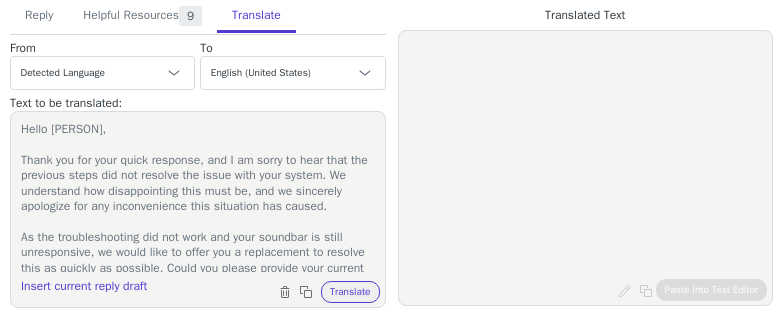 scroll, scrollTop: 112, scrollLeft: 0, axis: vertical 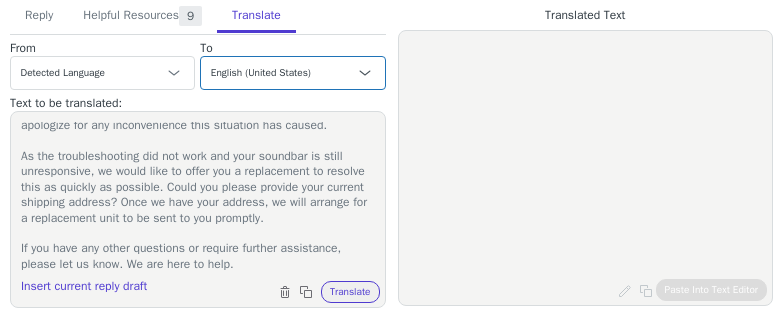 type on "Hello [PERSON],
Thank you for your quick response, and I am sorry to hear that the previous steps did not resolve the issue with your system. We understand how disappointing this must be, and we sincerely apologize for any inconvenience this situation has caused.
As the troubleshooting did not work and your soundbar is still unresponsive, we would like to offer you a replacement to resolve this as quickly as possible. Could you please provide your current shipping address? Once we have your address, we will arrange for a replacement unit to be sent to you promptly.
If you have any other questions or require further assistance, please let us know. We are here to help." 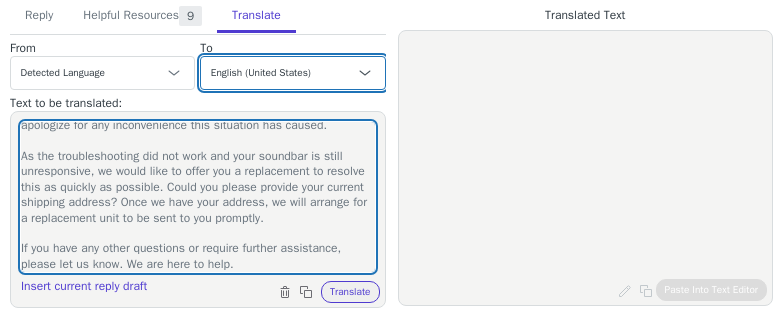 click on "Czech English (United States) Danish Dutch - Nederlands French - français French (Canada) German - Deutsch Italian - italiano Japanese - 日本語 Korean Norwegian Polish Portuguese Portuguese (Brazil) Slovak Spanish - español Swedish English (United Kingdom) Spanish (Spain) - español (España) Chinese (Simplified) - 中文（简体）" at bounding box center [292, 73] 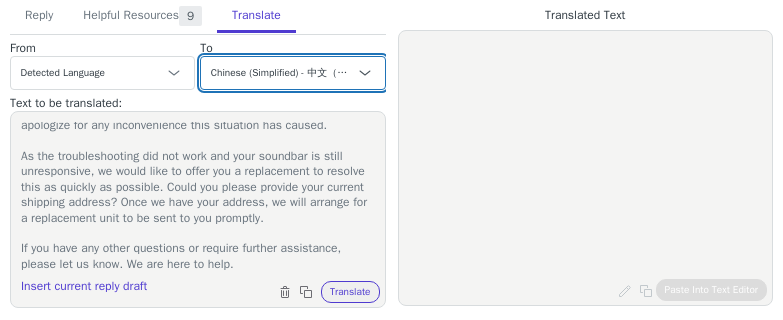 click on "Czech English (United States) Danish Dutch - Nederlands French - français French (Canada) German - Deutsch Italian - italiano Japanese - 日本語 Korean Norwegian Polish Portuguese Portuguese (Brazil) Slovak Spanish - español Swedish English (United Kingdom) Spanish (Spain) - español (España) Chinese (Simplified) - 中文（简体）" at bounding box center [292, 73] 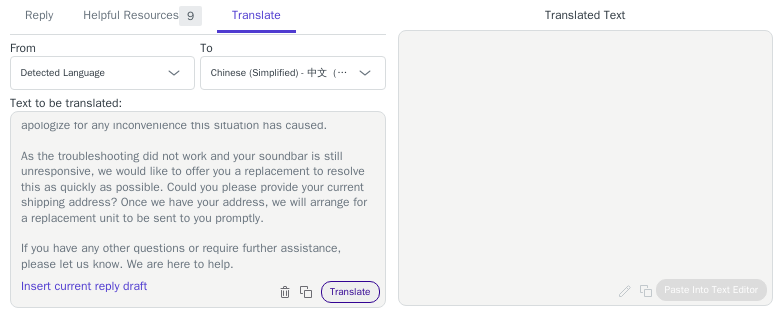 click on "Translate" at bounding box center [350, 292] 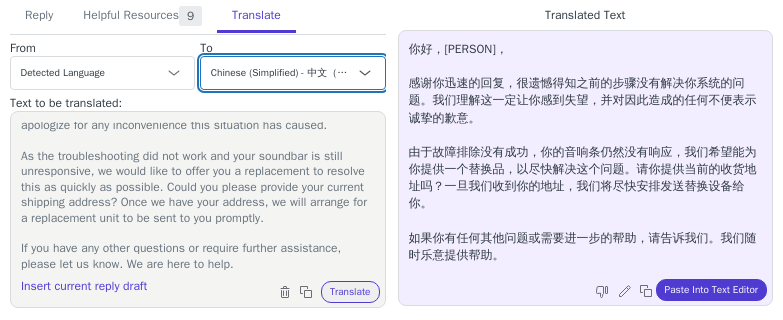 click on "Czech English (United States) Danish Dutch - Nederlands French - français French (Canada) German - Deutsch Italian - italiano Japanese - 日本語 Korean Norwegian Polish Portuguese Portuguese (Brazil) Slovak Spanish - español Swedish English (United Kingdom) Spanish (Spain) - español (España) Chinese (Simplified) - 中文（简体）" at bounding box center [292, 73] 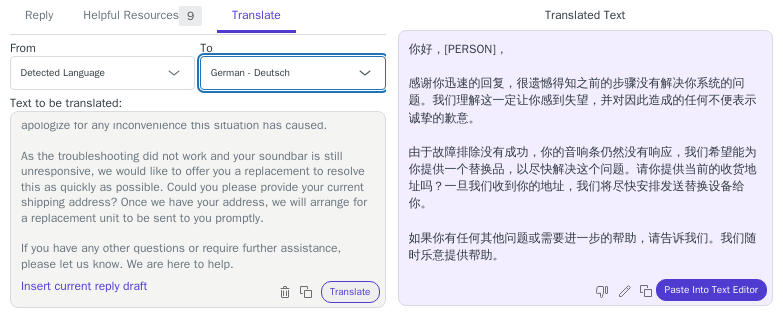 click on "Czech English (United States) Danish Dutch - Nederlands French - français French (Canada) German - Deutsch Italian - italiano Japanese - 日本語 Korean Norwegian Polish Portuguese Portuguese (Brazil) Slovak Spanish - español Swedish English (United Kingdom) Spanish (Spain) - español (España) Chinese (Simplified) - 中文（简体）" at bounding box center [292, 73] 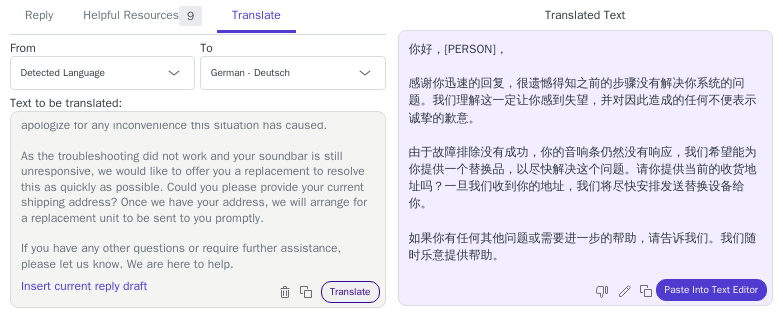 click on "Translate" at bounding box center (350, 292) 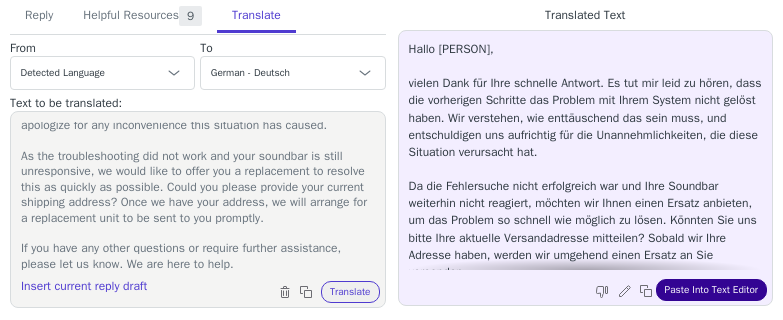 click on "Paste Into Text Editor" at bounding box center [711, 290] 